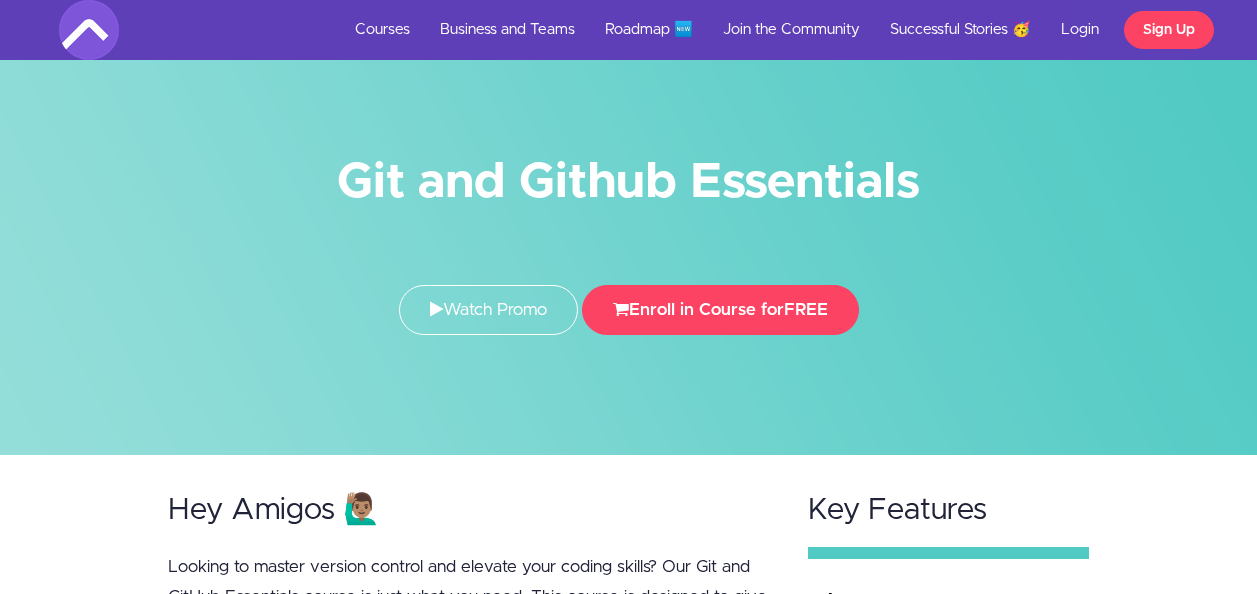 scroll, scrollTop: 0, scrollLeft: 0, axis: both 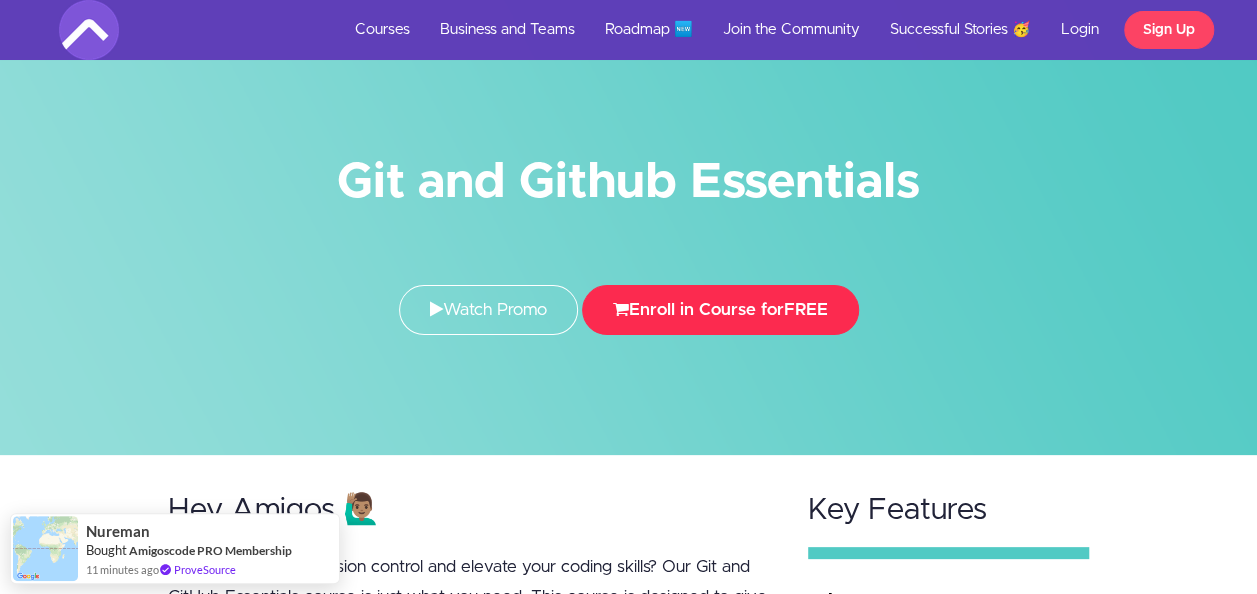 click on "Enroll in Course for
FREE" at bounding box center (720, 310) 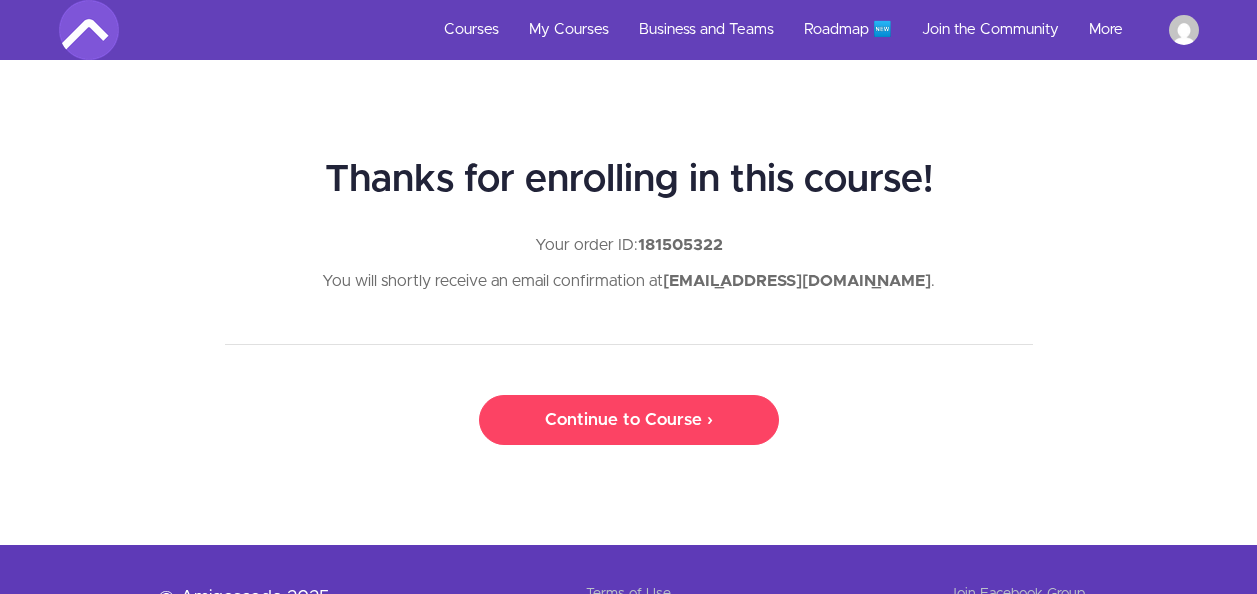scroll, scrollTop: 0, scrollLeft: 0, axis: both 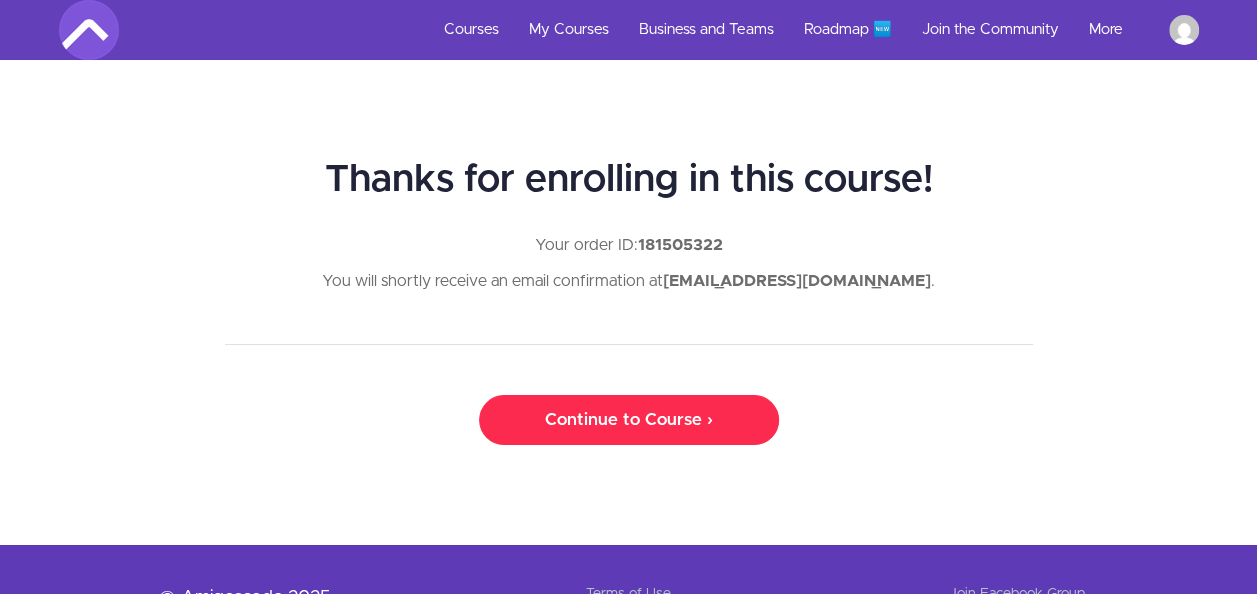click on "Continue to Course  ›" at bounding box center [629, 420] 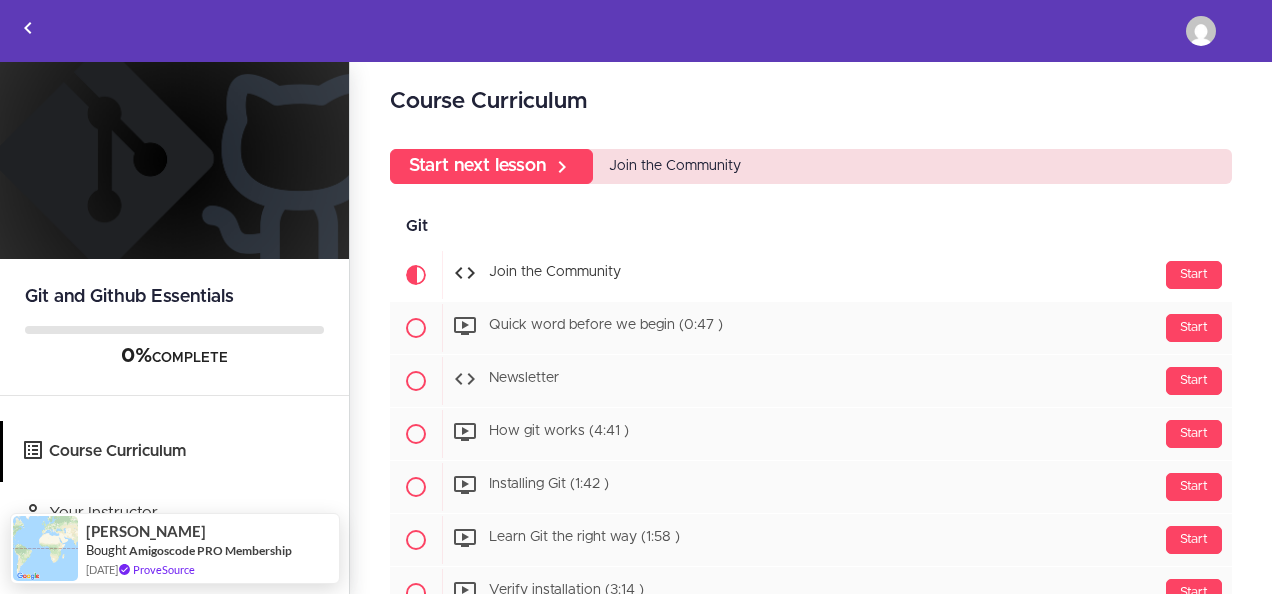 scroll, scrollTop: 0, scrollLeft: 0, axis: both 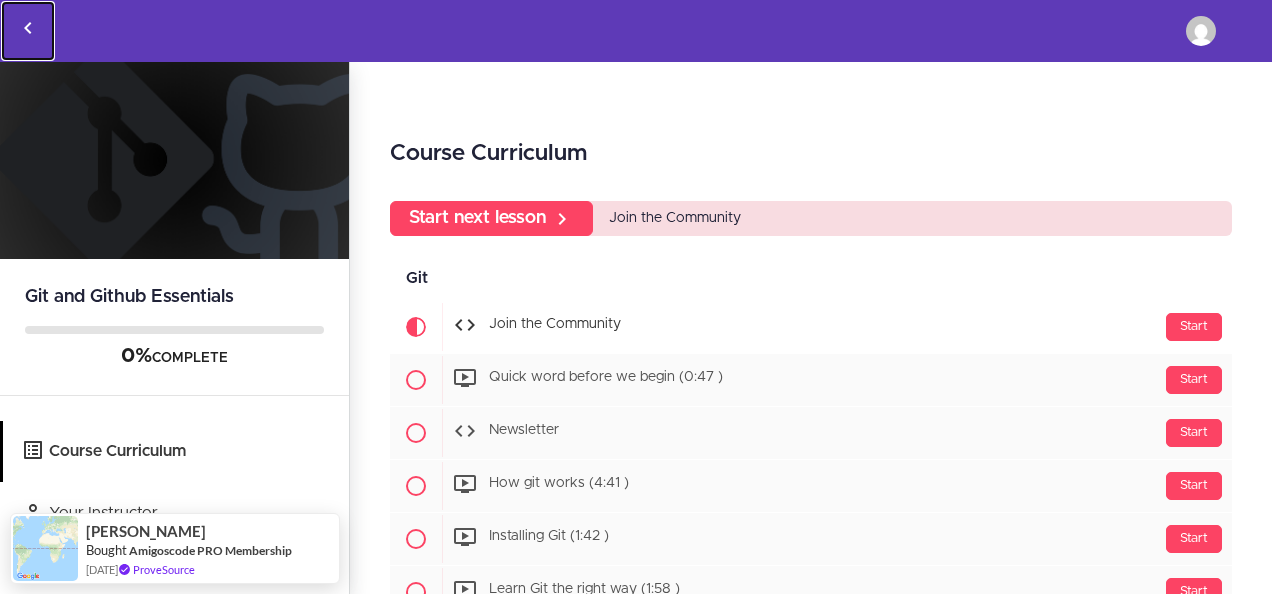 click at bounding box center [28, 31] 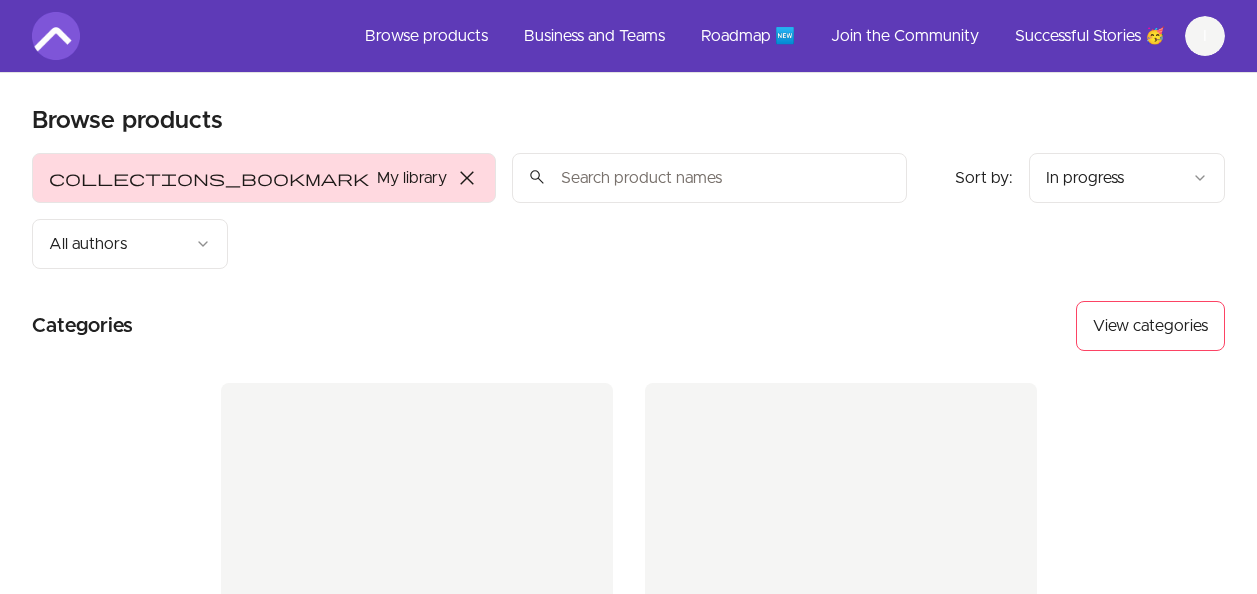 scroll, scrollTop: 0, scrollLeft: 0, axis: both 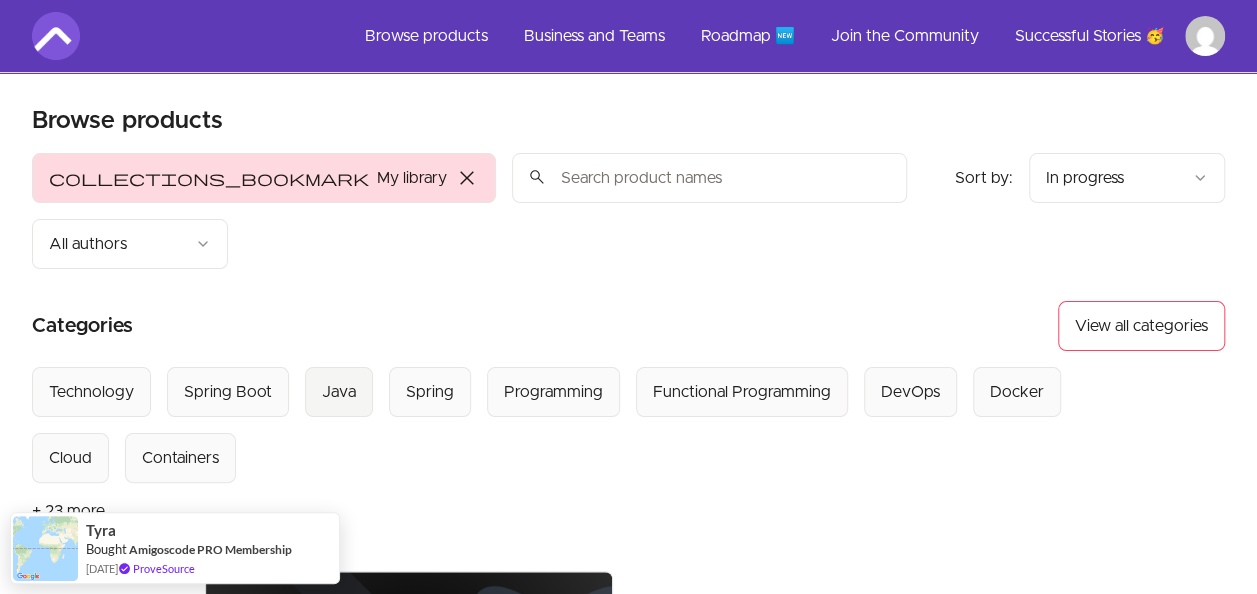click on "Java" at bounding box center [339, 392] 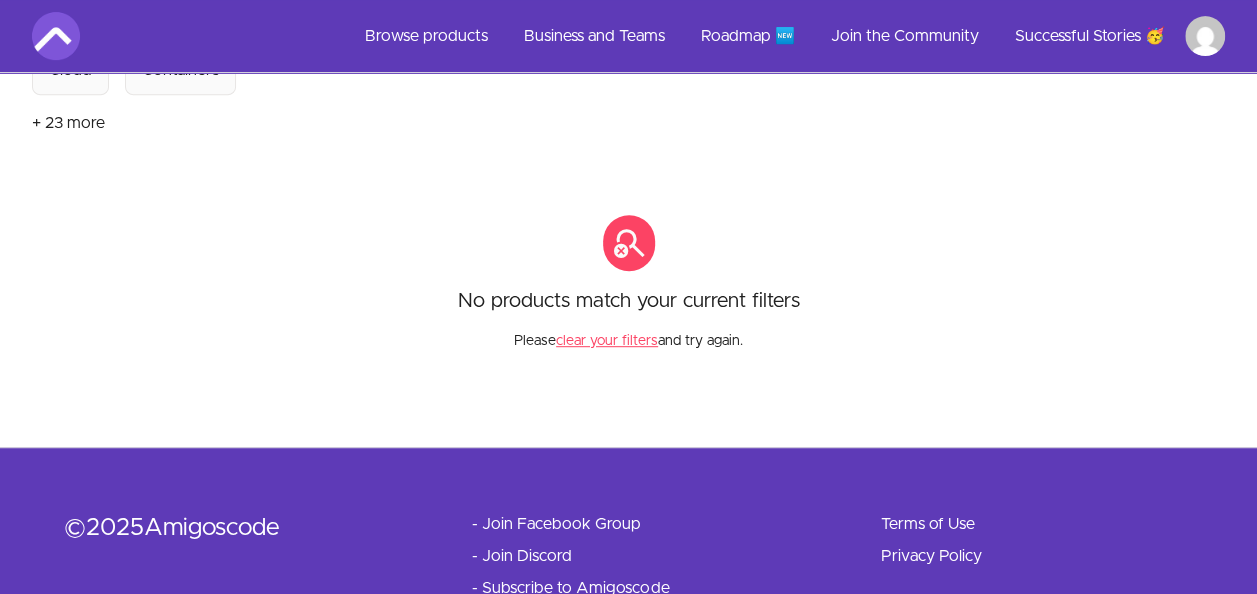scroll, scrollTop: 0, scrollLeft: 0, axis: both 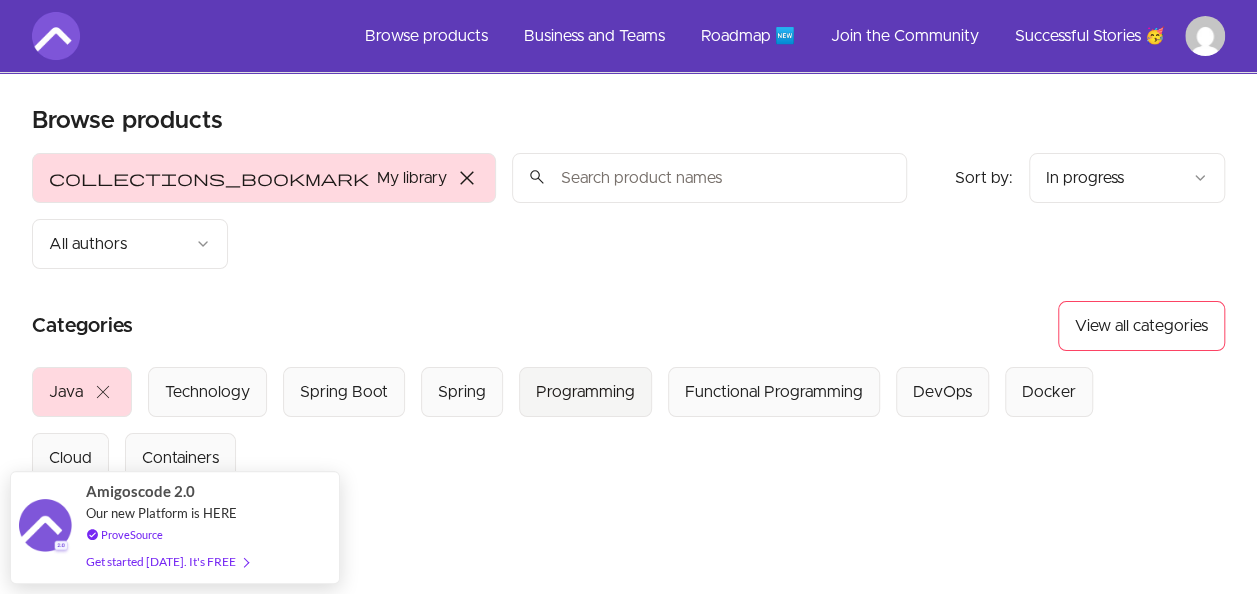 click on "Programming" at bounding box center (585, 392) 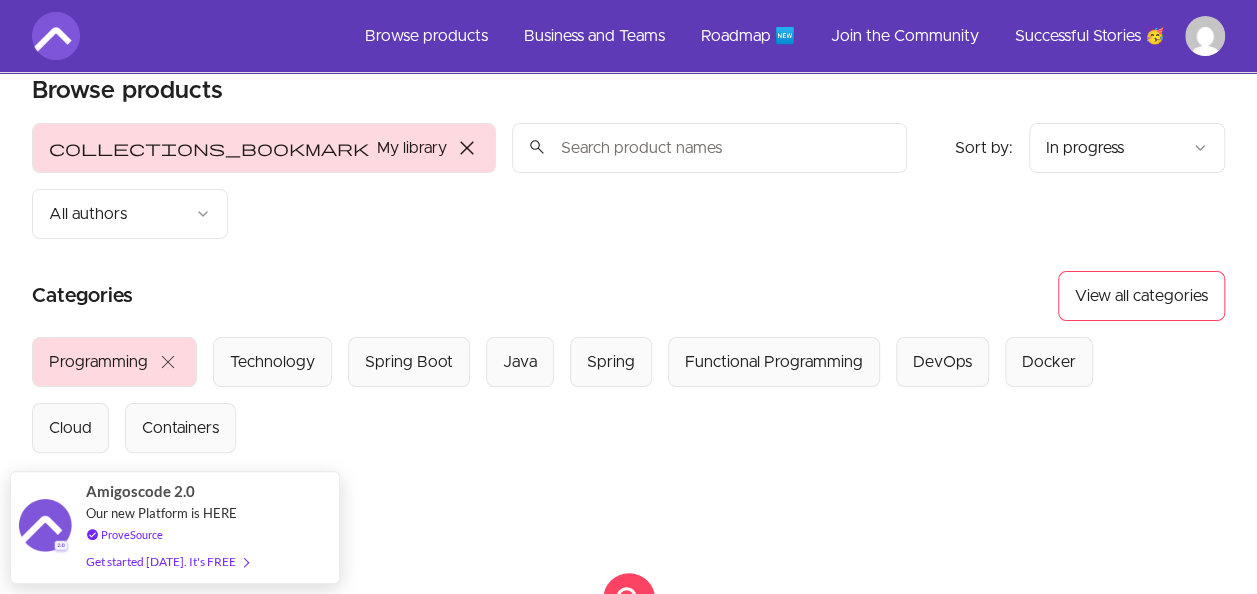 scroll, scrollTop: 0, scrollLeft: 0, axis: both 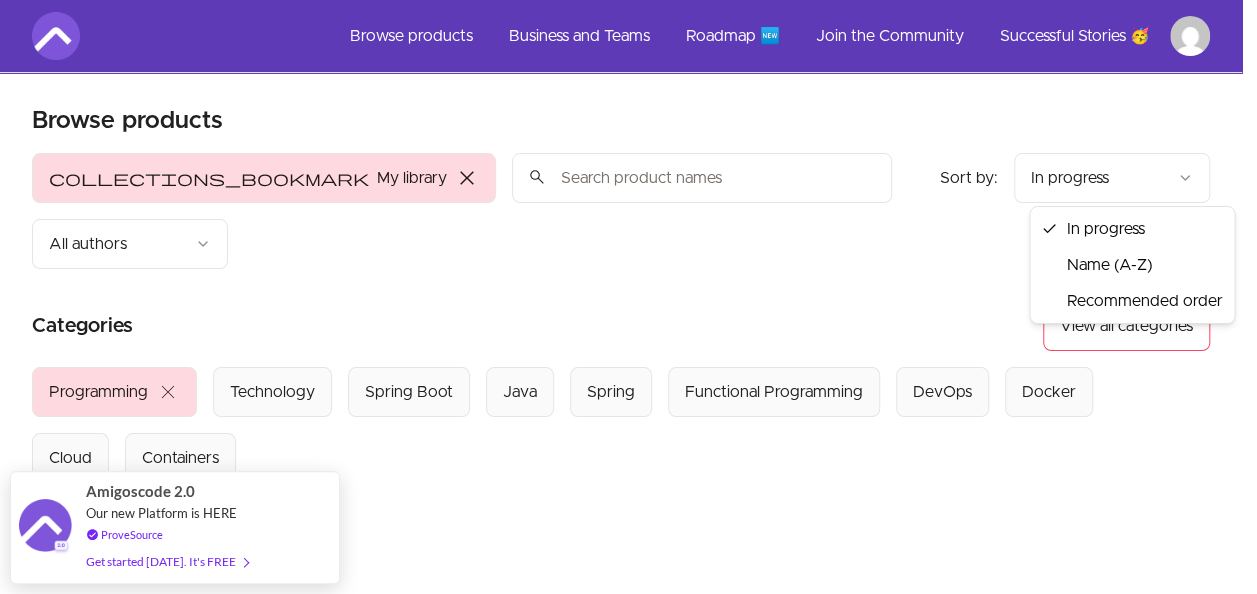 click on "Skip to main content Main menu Includes navigation links and user settings Browse products Business and Teams Roadmap 🆕  Join the Community Successful Stories 🥳 More   Browse products Product filters: collections_bookmark My library close Sort by: import_export In progress search All authors Sort by: import_export In progress Categories View all categories Select from all categories: Programming close Technology Spring Boot Java Spring Functional Programming DevOps Docker Cloud Containers + 23 more search_off No products match your current filters Please  clear your filters  and try again. No products found ©  2025  Amigoscode - Join Facebook Group - Join Discord - Subscribe to Amigoscode Terms of Use Privacy Policy
Amigoscode 2.0 Our new Platform is HERE    ProveSource Get started today. It's FREE  In progress Name (A-Z) Recommended order" at bounding box center [628, 526] 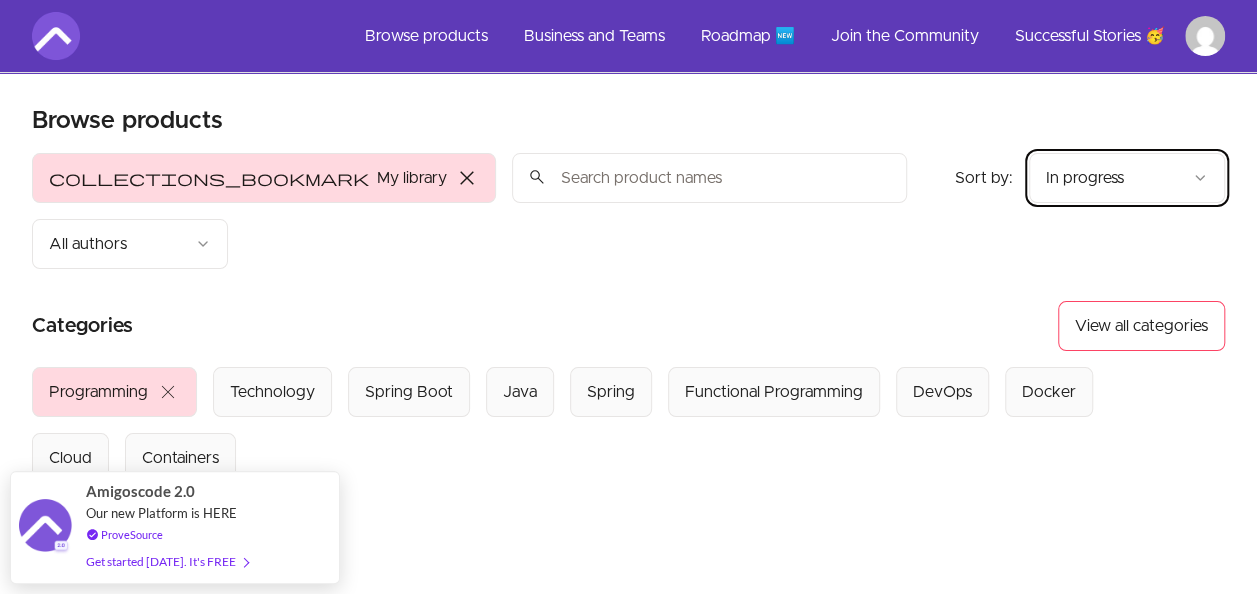click on "Skip to main content Main menu Includes navigation links and user settings Browse products Business and Teams Roadmap 🆕  Join the Community Successful Stories 🥳 More   Browse products Product filters: collections_bookmark My library close Sort by: import_export In progress search All authors Sort by: import_export In progress Categories View all categories Select from all categories: Programming close Technology Spring Boot Java Spring Functional Programming DevOps Docker Cloud Containers + 23 more search_off No products match your current filters Please  clear your filters  and try again. No products found ©  2025  Amigoscode - Join Facebook Group - Join Discord - Subscribe to Amigoscode Terms of Use Privacy Policy
Amigoscode 2.0 Our new Platform is HERE    ProveSource Get started today. It's FREE" at bounding box center (628, 526) 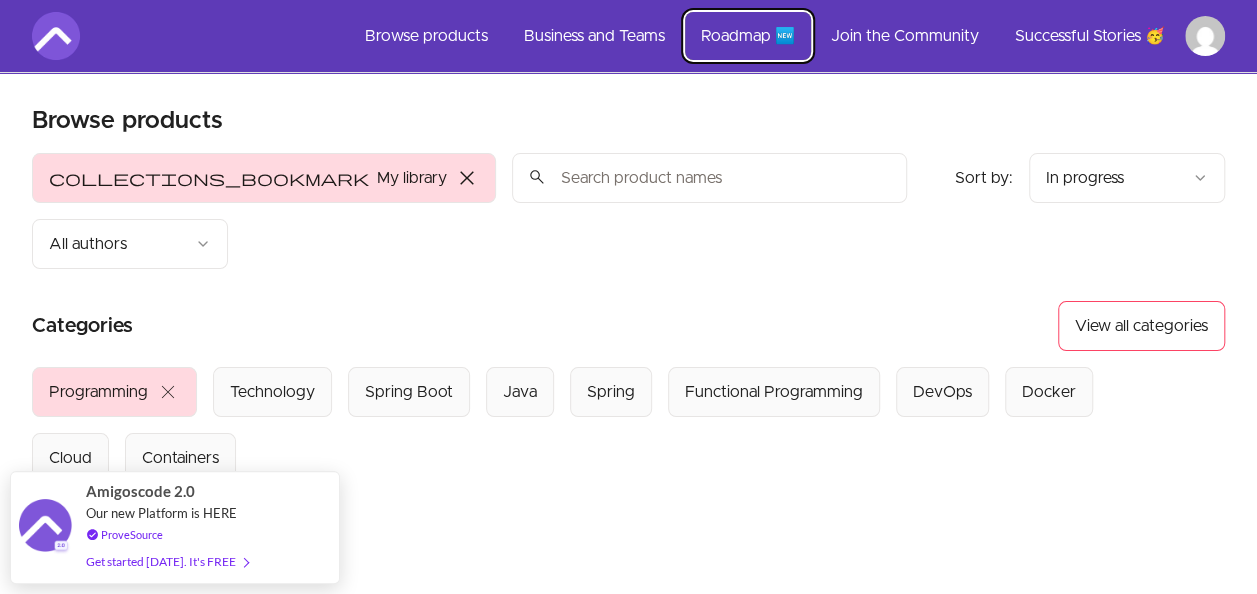 click on "Roadmap 🆕" at bounding box center (748, 36) 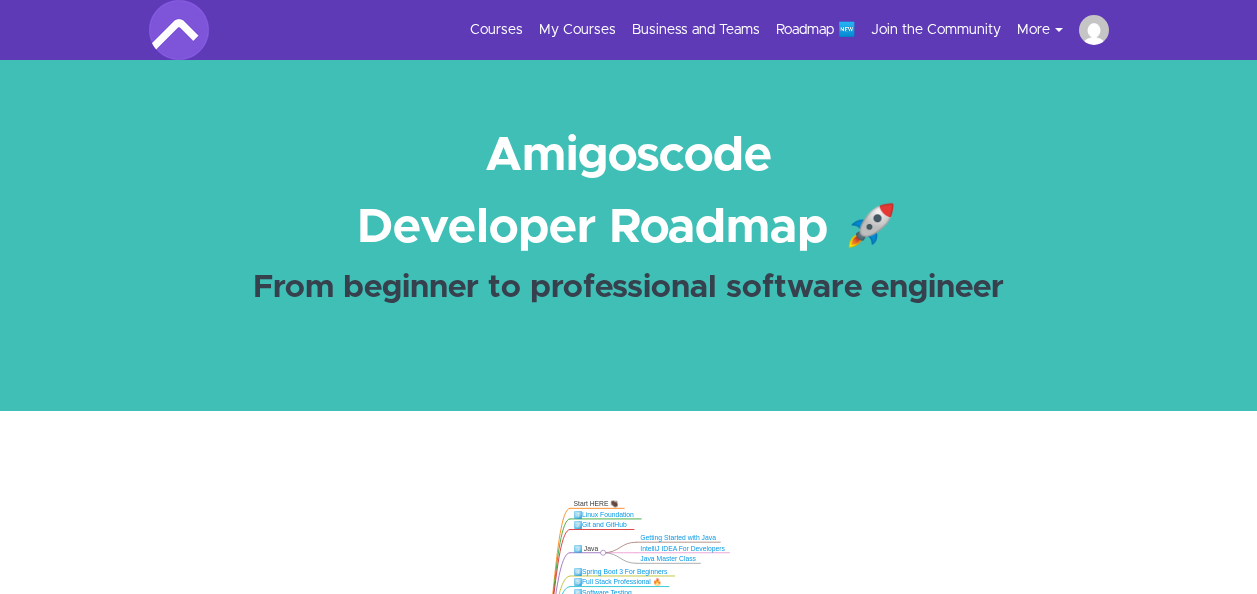 scroll, scrollTop: 0, scrollLeft: 0, axis: both 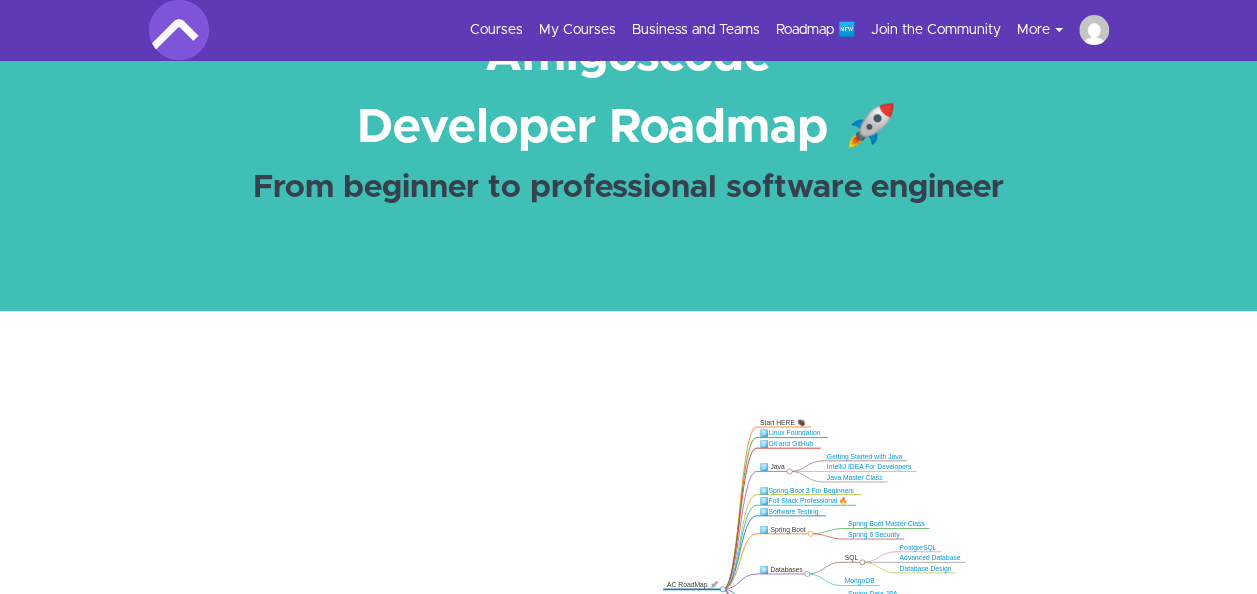 drag, startPoint x: 626, startPoint y: 470, endPoint x: 500, endPoint y: 515, distance: 133.79462 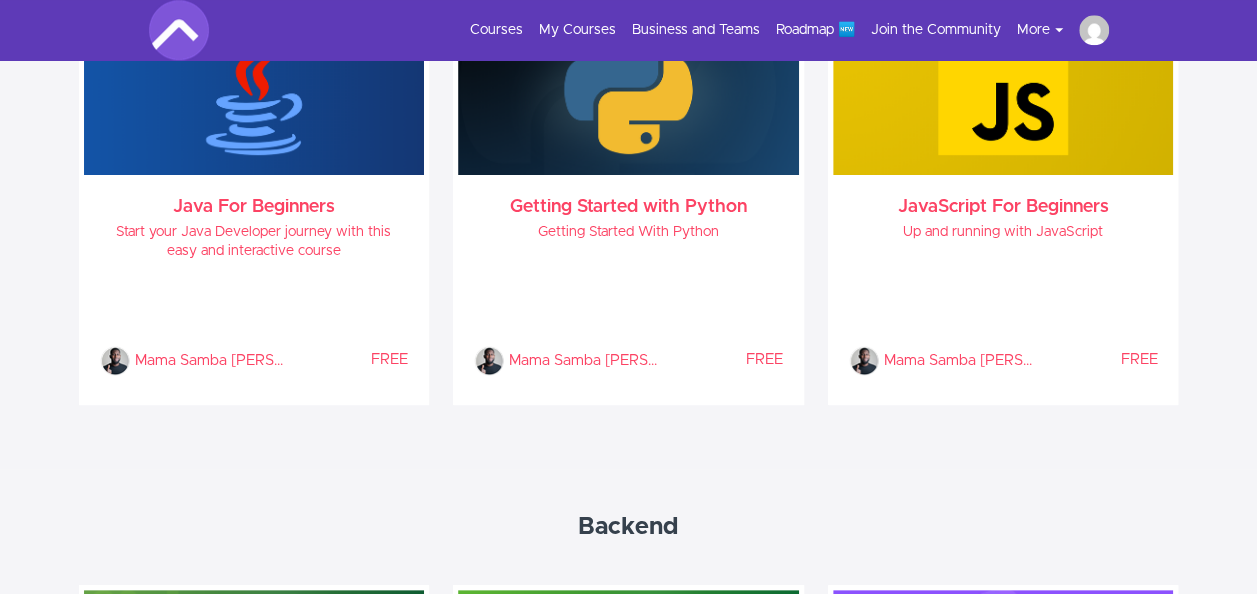 scroll, scrollTop: 947, scrollLeft: 0, axis: vertical 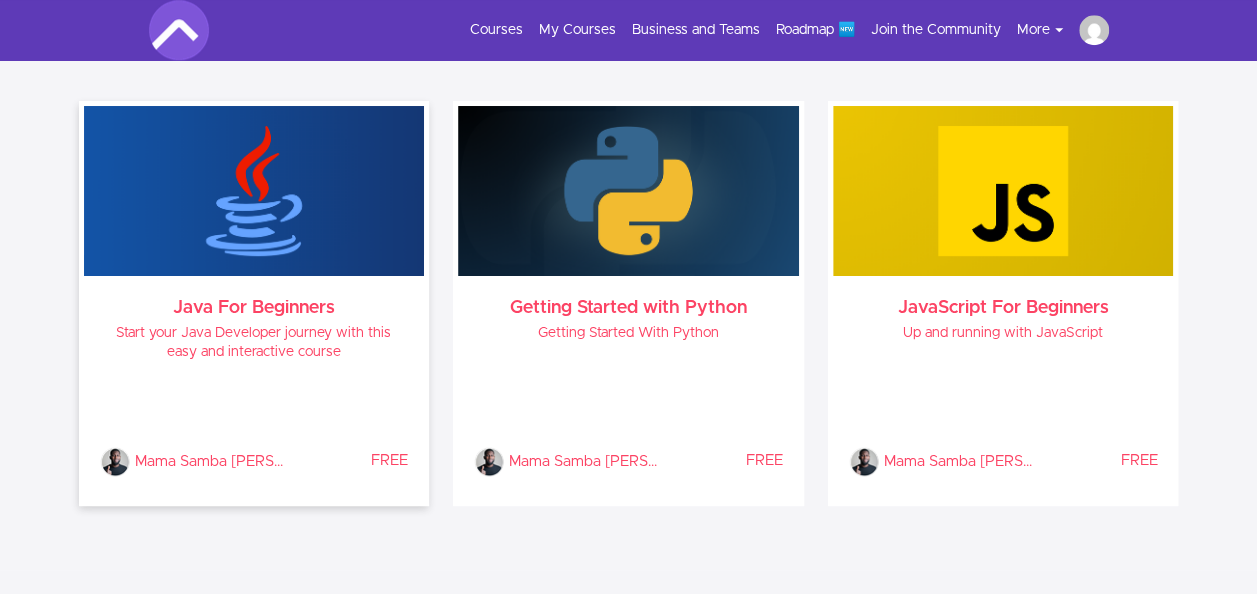 click on "Java For Beginners
Start your Java Developer journey with this easy and interactive course
Mama Samba Braima Nelson
%
COMPLETE
FREE" at bounding box center [254, 388] 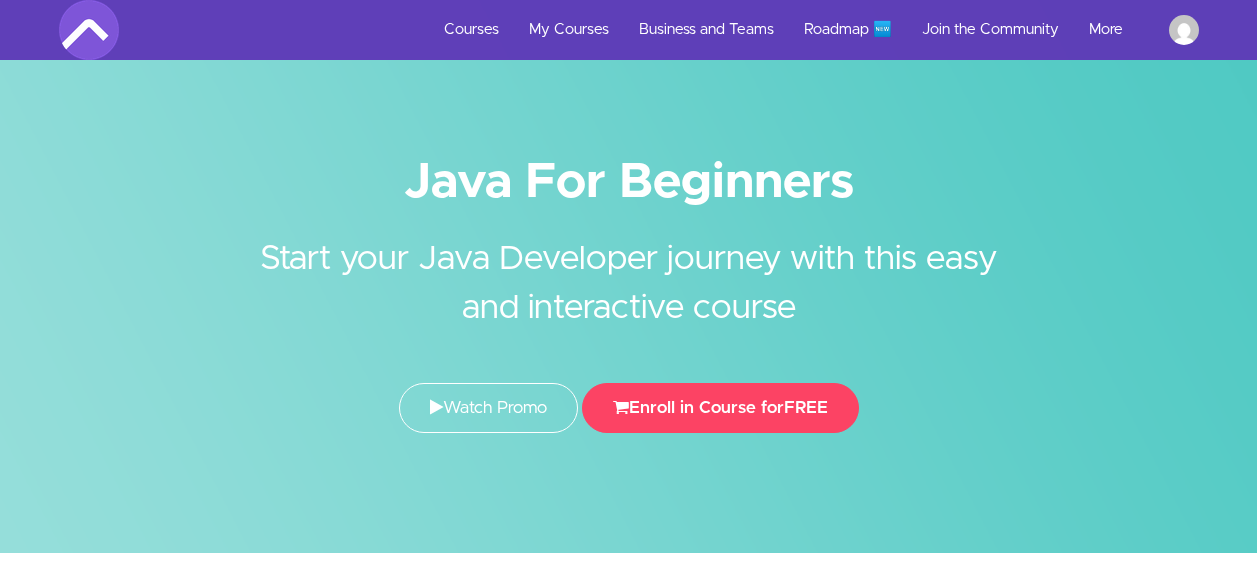 scroll, scrollTop: 0, scrollLeft: 0, axis: both 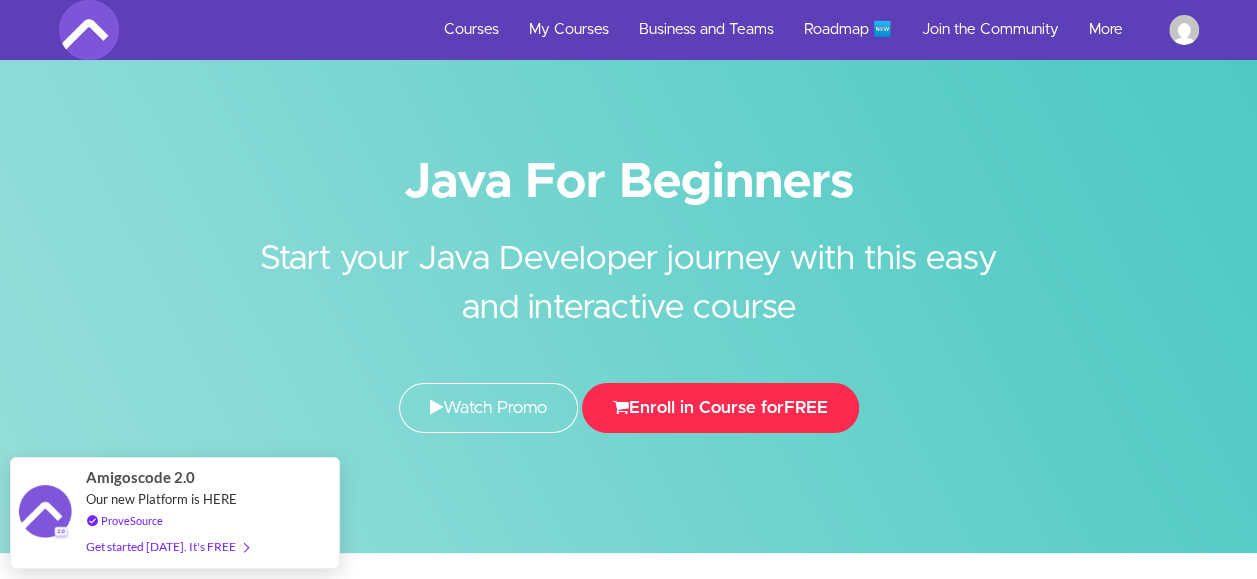 click on "Enroll in Course for
FREE" at bounding box center (720, 408) 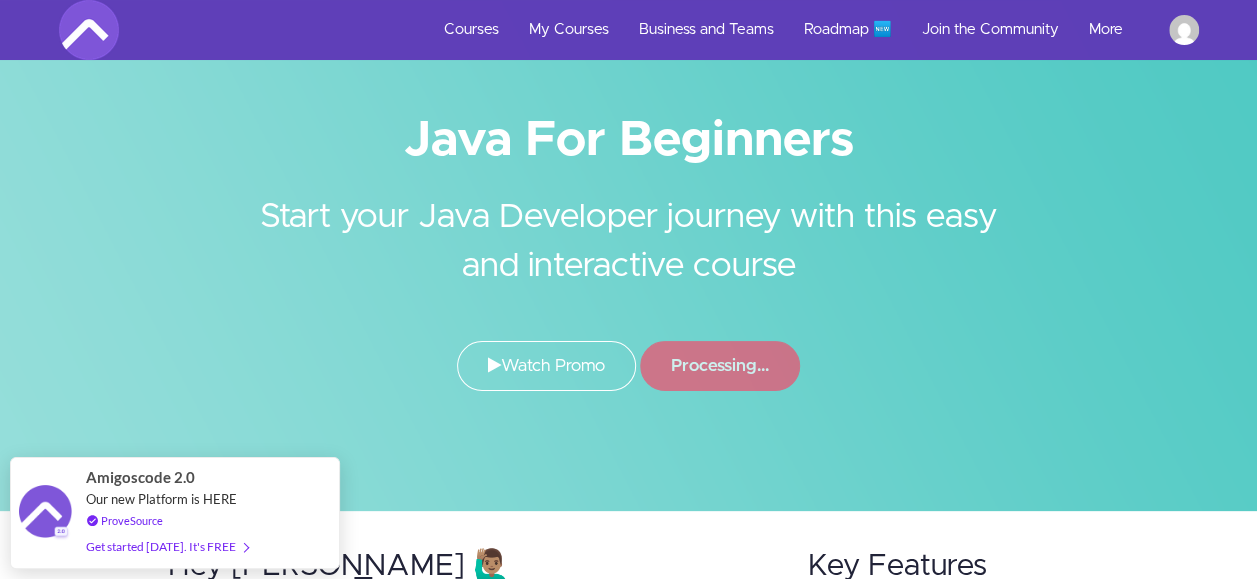 scroll, scrollTop: 0, scrollLeft: 0, axis: both 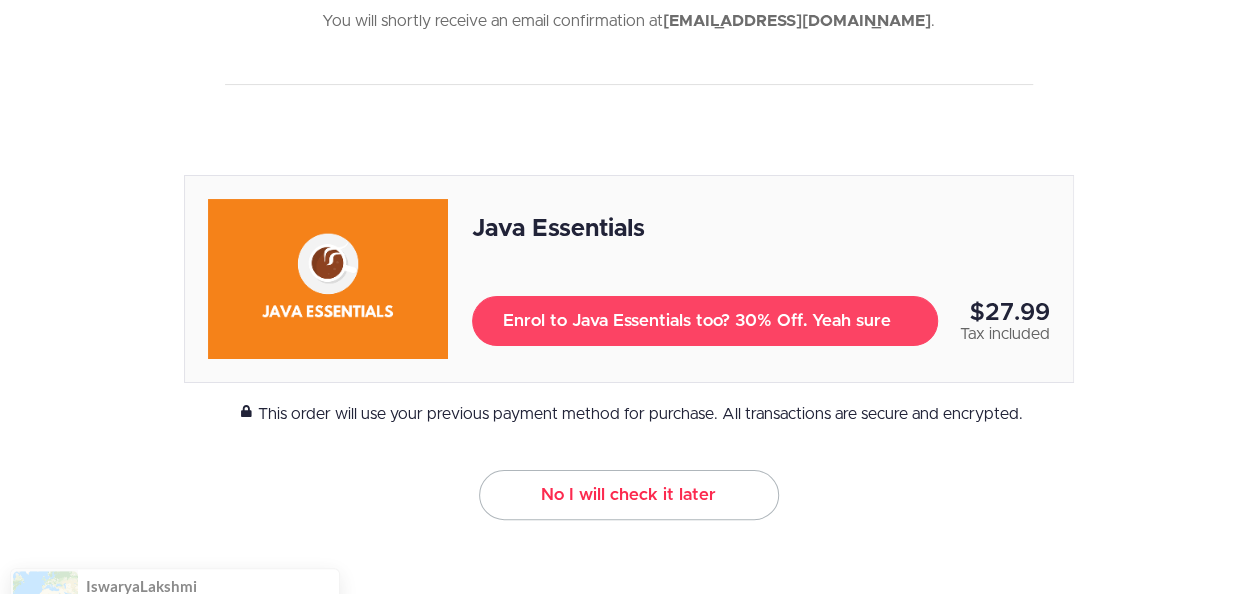 click on "No I will check it later" at bounding box center (629, 495) 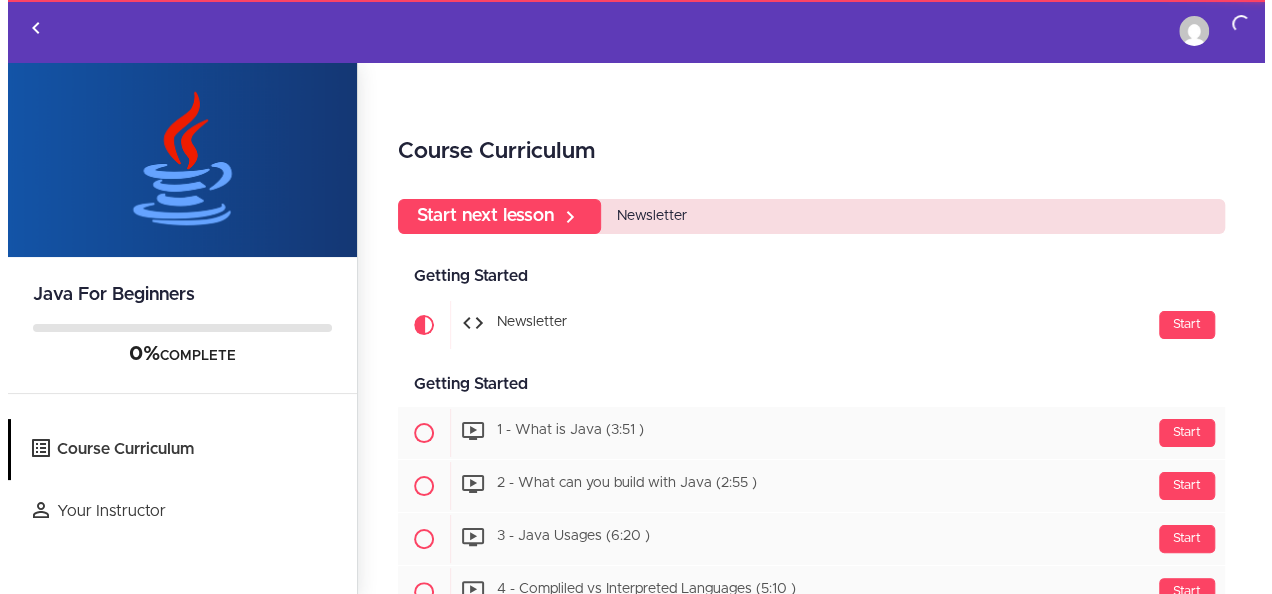 scroll, scrollTop: 0, scrollLeft: 0, axis: both 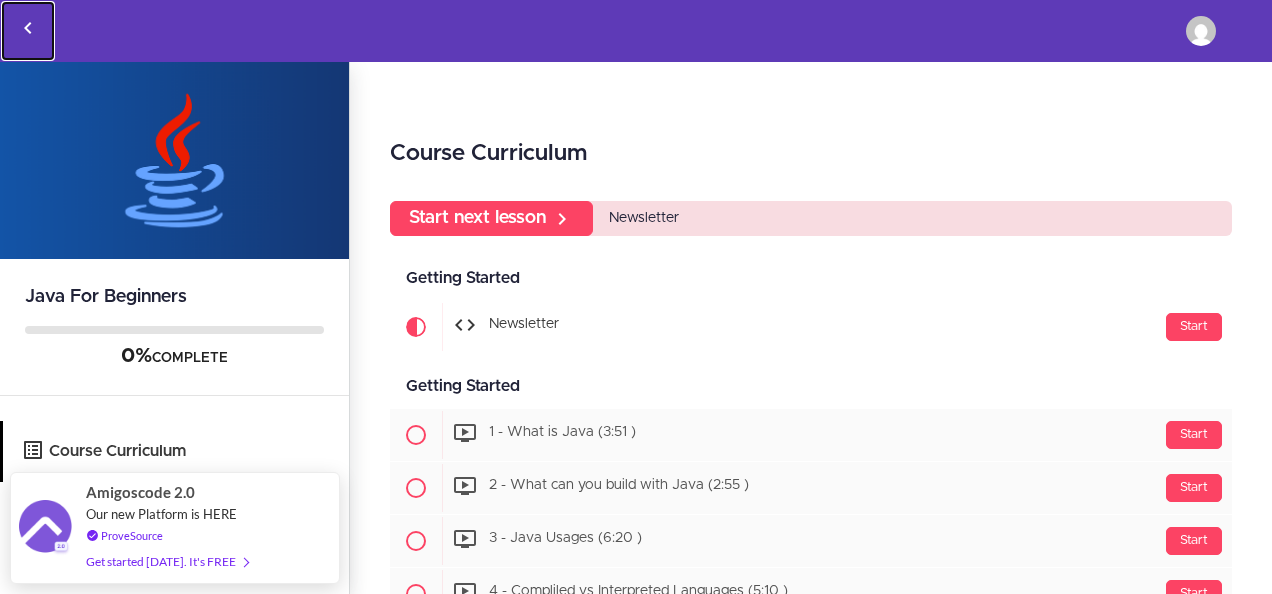 click at bounding box center (28, 31) 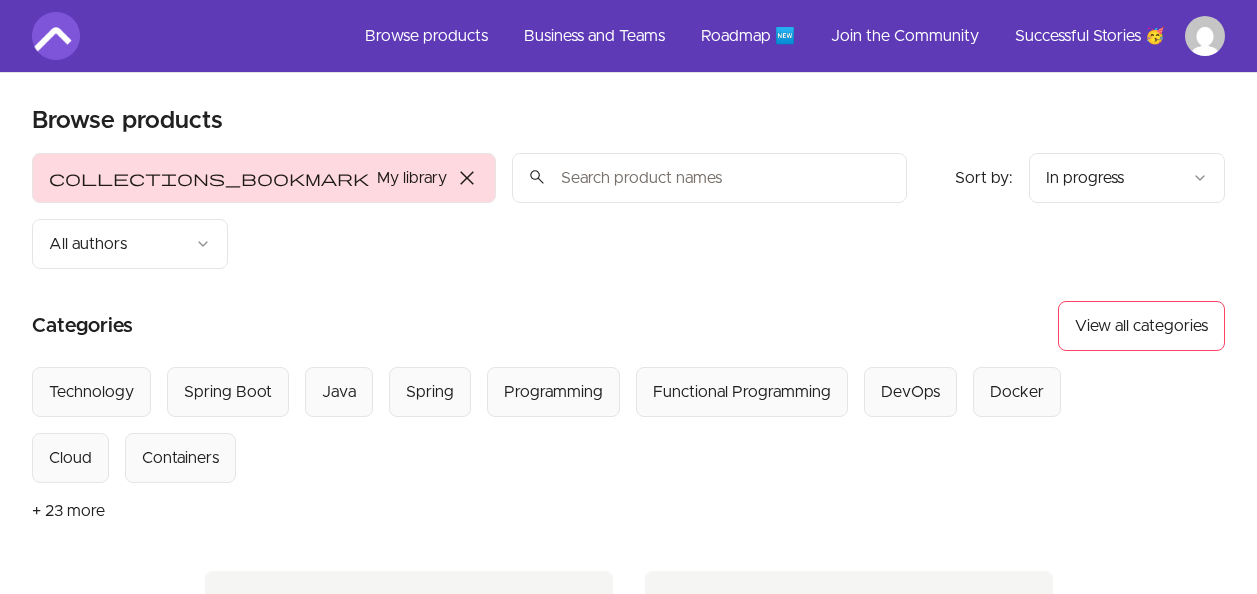scroll, scrollTop: 0, scrollLeft: 0, axis: both 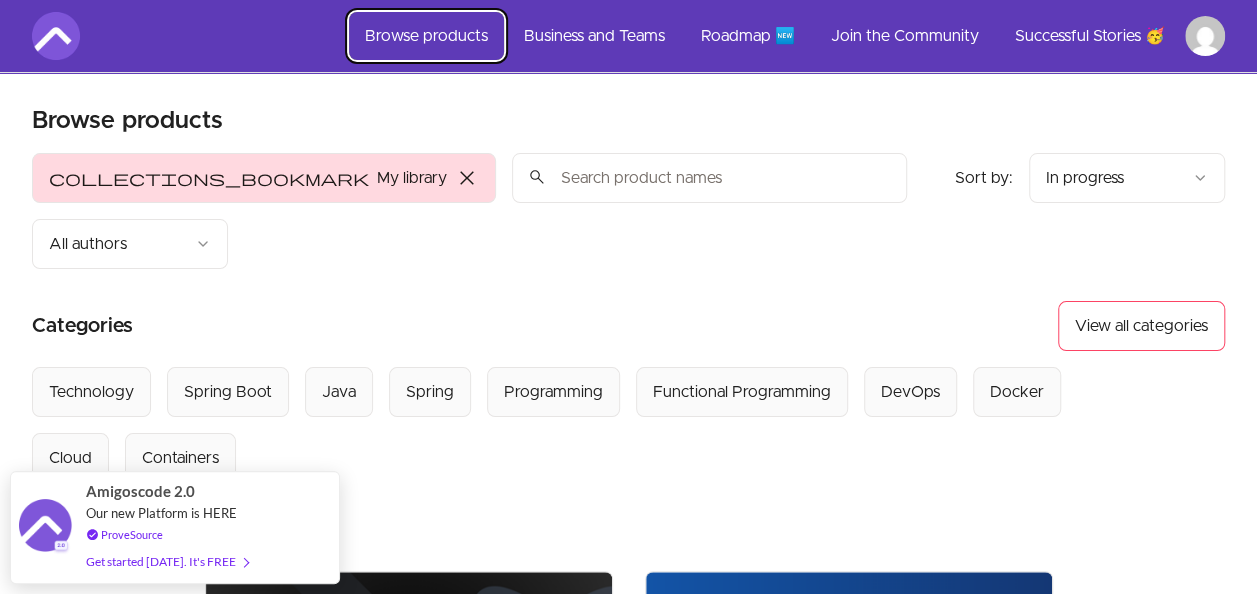 click on "Browse products" at bounding box center [426, 36] 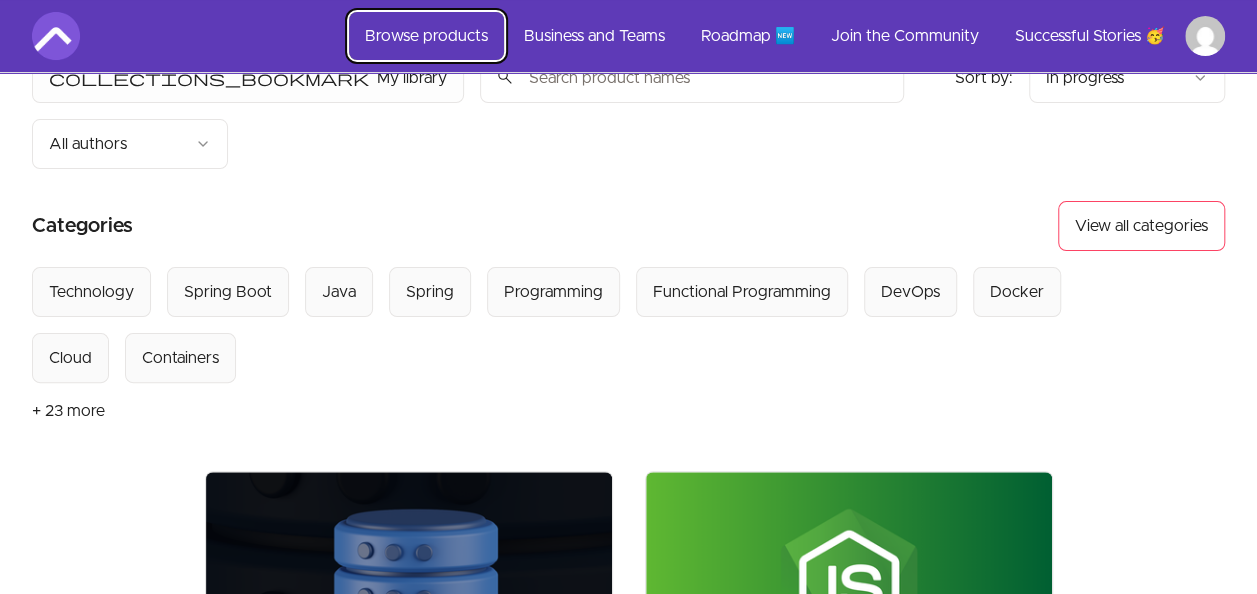scroll, scrollTop: 0, scrollLeft: 0, axis: both 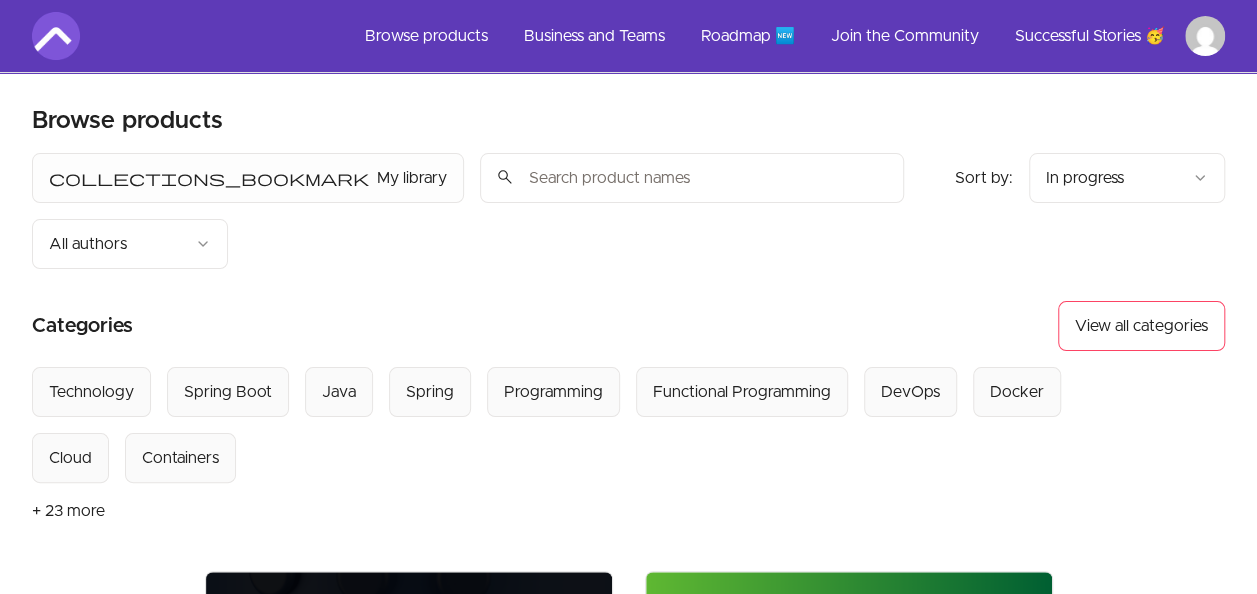 click on "Skip to main content Main menu Includes navigation links and user settings Browse products Business and Teams Roadmap 🆕  Join the Community Successful Stories 🥳 More   Browse products Product filters: collections_bookmark My library Sort by: import_export In progress search All authors Sort by: import_export In progress Categories View all categories Select from all categories: Technology Spring Boot Java Spring Programming Functional Programming DevOps Docker Cloud Containers + 23 more Advanced Databases Master Advanced Concepts Course • By Mama Samba Braima Nelson $34.99 Build APIs with ExpressJS and MongoDB Course • By Mama Samba Braima Nelson $20 Business - Full Stack Professional Bundle Bundle $1,436.94 Database Design & Implementation Master ERD &amp; SQL Implementation Course • By Mama Samba Braima Nelson $19.99 Docker for DevOps Engineers Start your career and become a DevOps Engineer with Docker Course • By Mama Samba Braima Nelson $49.99 Full Stack Professional + Coaching Bundle •" at bounding box center (628, 4650) 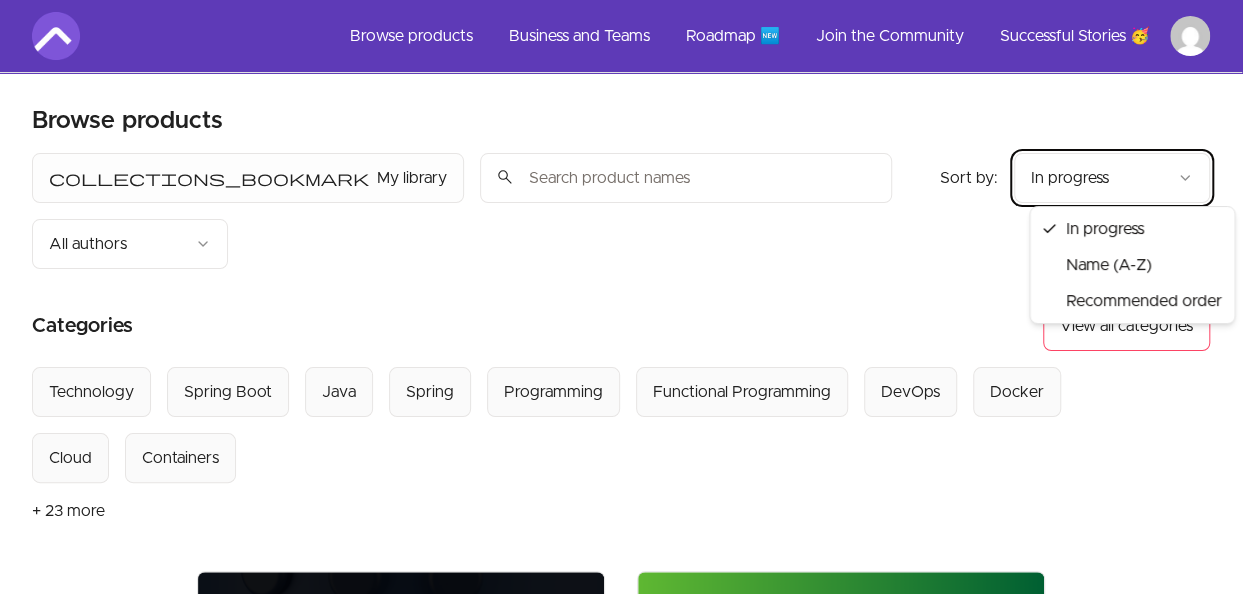 click on "Skip to main content Main menu Includes navigation links and user settings Browse products Business and Teams Roadmap 🆕  Join the Community Successful Stories 🥳 More   Browse products Product filters: collections_bookmark My library Sort by: import_export In progress search All authors Sort by: import_export In progress Categories View all categories Select from all categories: Technology Spring Boot Java Spring Programming Functional Programming DevOps Docker Cloud Containers + 23 more Advanced Databases Master Advanced Concepts Course • By Mama Samba Braima Nelson $34.99 Build APIs with ExpressJS and MongoDB Course • By Mama Samba Braima Nelson $20 Business - Full Stack Professional Bundle Bundle $1,436.94 Database Design & Implementation Master ERD &amp; SQL Implementation Course • By Mama Samba Braima Nelson $19.99 Docker for DevOps Engineers Start your career and become a DevOps Engineer with Docker Course • By Mama Samba Braima Nelson $49.99 Full Stack Professional + Coaching Bundle •" at bounding box center (628, 4650) 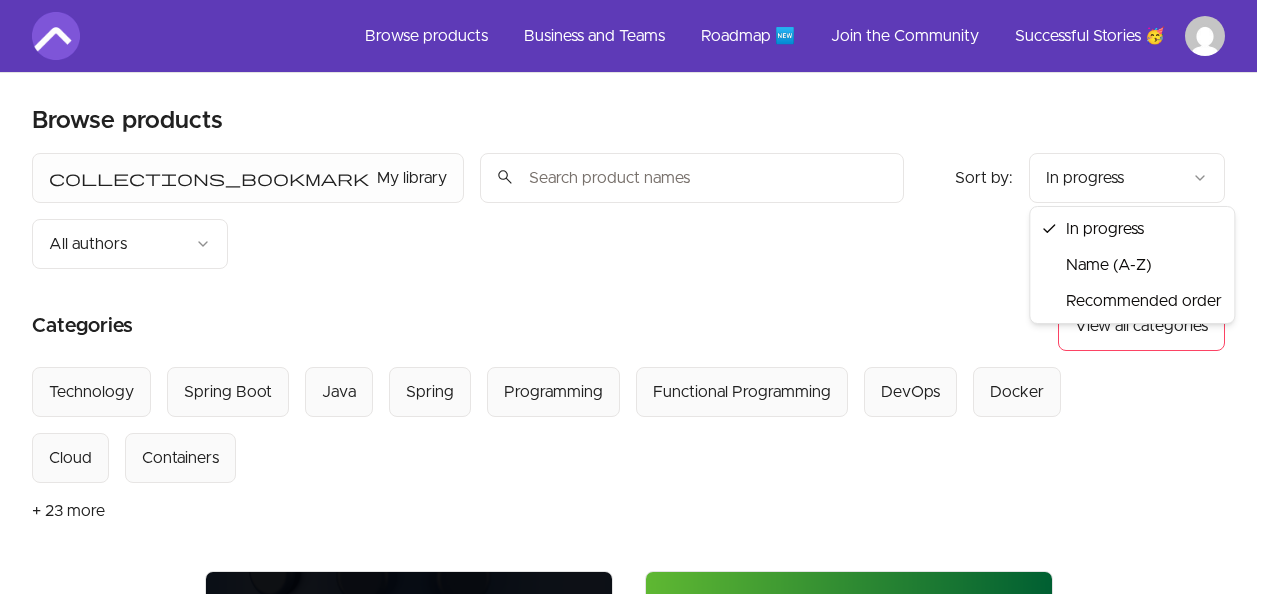 click on "Skip to main content Main menu Includes navigation links and user settings Browse products Business and Teams Roadmap 🆕  Join the Community Successful Stories 🥳 More   Browse products Product filters: collections_bookmark My library Sort by: import_export In progress search All authors Sort by: import_export In progress Categories View all categories Select from all categories: Technology Spring Boot Java Spring Programming Functional Programming DevOps Docker Cloud Containers + 23 more Advanced Databases Master Advanced Concepts Course • By Mama Samba Braima Nelson $34.99 Build APIs with ExpressJS and MongoDB Course • By Mama Samba Braima Nelson $20 Business - Full Stack Professional Bundle Bundle $1,436.94 Database Design & Implementation Master ERD &amp; SQL Implementation Course • By Mama Samba Braima Nelson $19.99 Docker for DevOps Engineers Start your career and become a DevOps Engineer with Docker Course • By Mama Samba Braima Nelson $49.99 Full Stack Professional + Coaching Bundle •" at bounding box center [636, 4650] 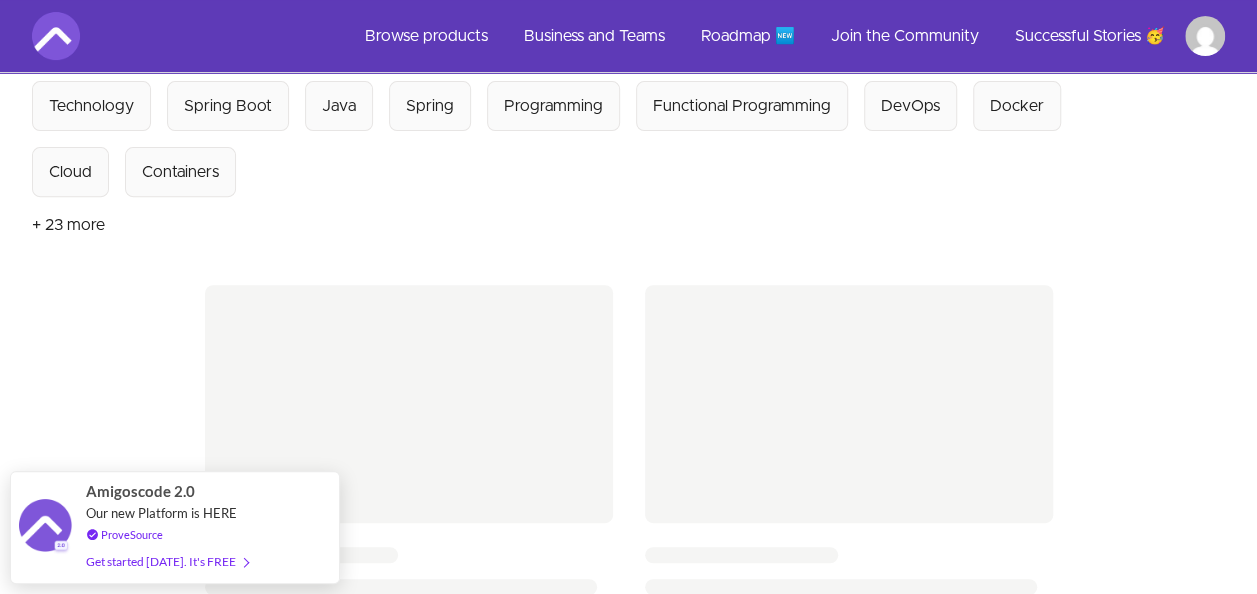 scroll, scrollTop: 0, scrollLeft: 0, axis: both 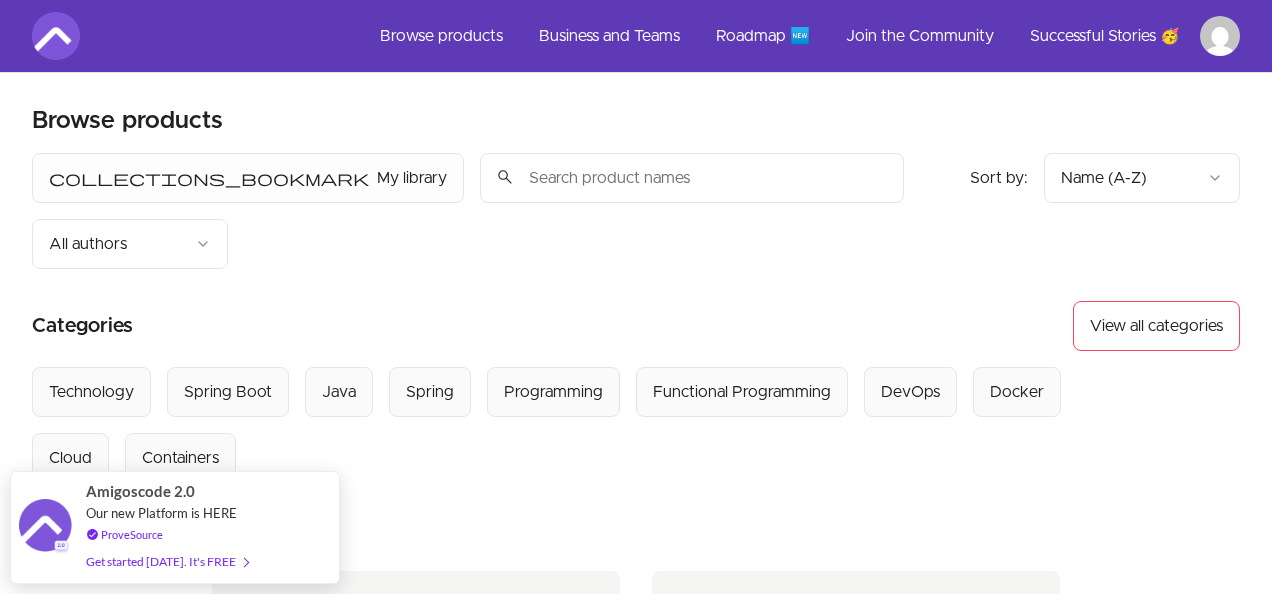 click on "Skip to main content Main menu Includes navigation links and user settings Browse products Business and Teams Roadmap 🆕  Join the Community Successful Stories 🥳 More   Browse products Product filters: collections_bookmark My library Sort by: import_export Name (A-Z) search All authors Sort by: import_export Name (A-Z) Categories View all categories Select from all categories: Technology Spring Boot Java Spring Programming Functional Programming DevOps Docker Cloud Containers + 23 more Advanced Databases Master Advanced Concepts Course • By Mama Samba Braima Nelson $34.99 Build APIs with ExpressJS and MongoDB Course • By Mama Samba Braima Nelson $20 Business - Full Stack Professional Bundle Bundle $1,436.94 Database Design & Implementation Master ERD &amp; SQL Implementation Course • By Mama Samba Braima Nelson $19.99 Docker for DevOps Engineers Start your career and become a DevOps Engineer with Docker Course • By Mama Samba Braima Nelson $49.99 Full Stack Professional + Coaching Bundle Course" at bounding box center (636, 1107) 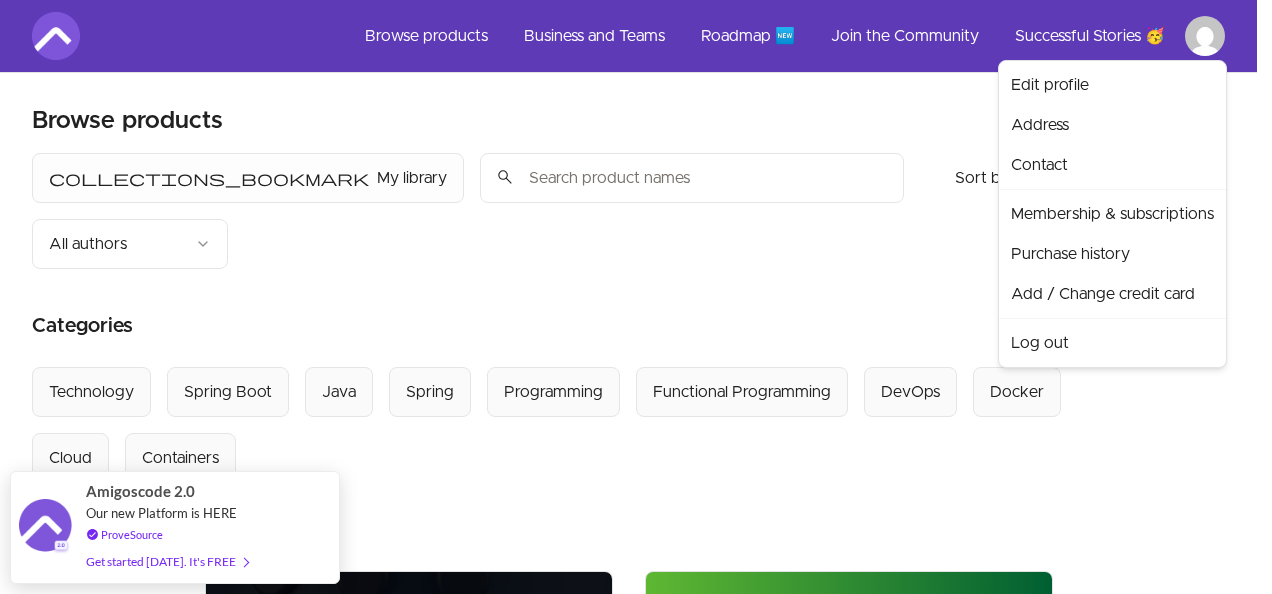 click on "Skip to main content Main menu Includes navigation links and user settings Browse products Business and Teams Roadmap 🆕  Join the Community Successful Stories 🥳 More   Browse products Product filters: collections_bookmark My library Sort by: import_export Name (A-Z) search All authors Sort by: import_export Name (A-Z) Categories View all categories Select from all categories: Technology Spring Boot Java Spring Programming Functional Programming DevOps Docker Cloud Containers + 23 more Advanced Databases Master Advanced Concepts Course • By Mama Samba Braima Nelson $34.99 Build APIs with ExpressJS and MongoDB Course • By Mama Samba Braima Nelson $20 Business - Full Stack Professional Bundle Bundle $1,436.94 Database Design & Implementation Master ERD &amp; SQL Implementation Course • By Mama Samba Braima Nelson $19.99 Docker for DevOps Engineers Start your career and become a DevOps Engineer with Docker Course • By Mama Samba Braima Nelson $49.99 Full Stack Professional + Coaching Bundle Course" at bounding box center [636, 4650] 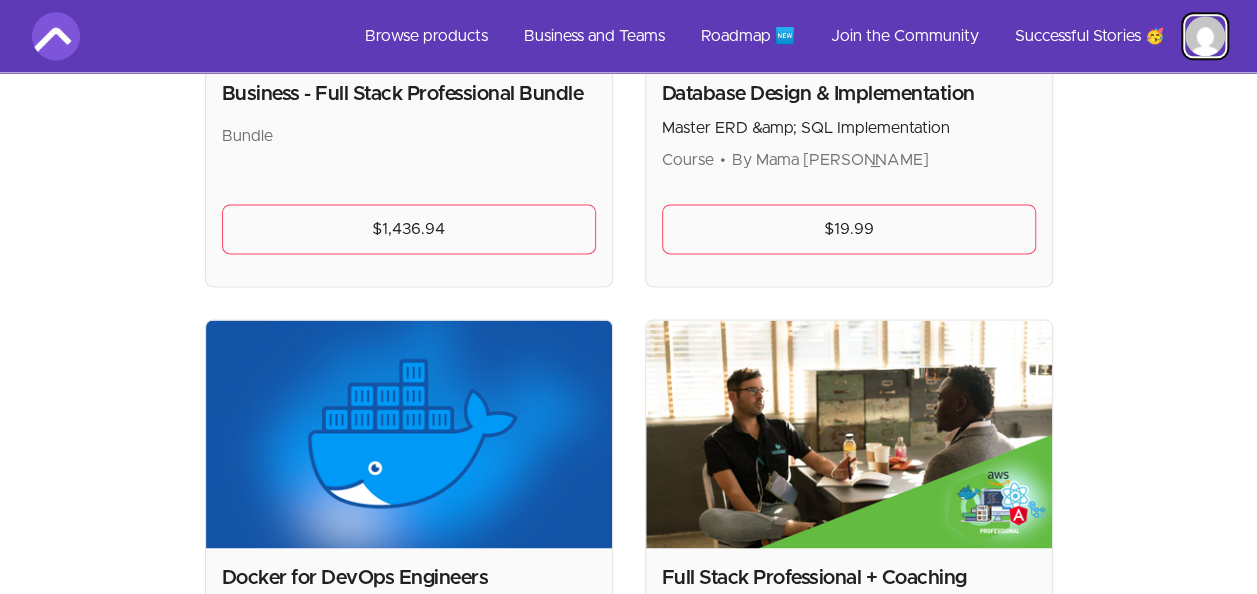 scroll, scrollTop: 521, scrollLeft: 0, axis: vertical 